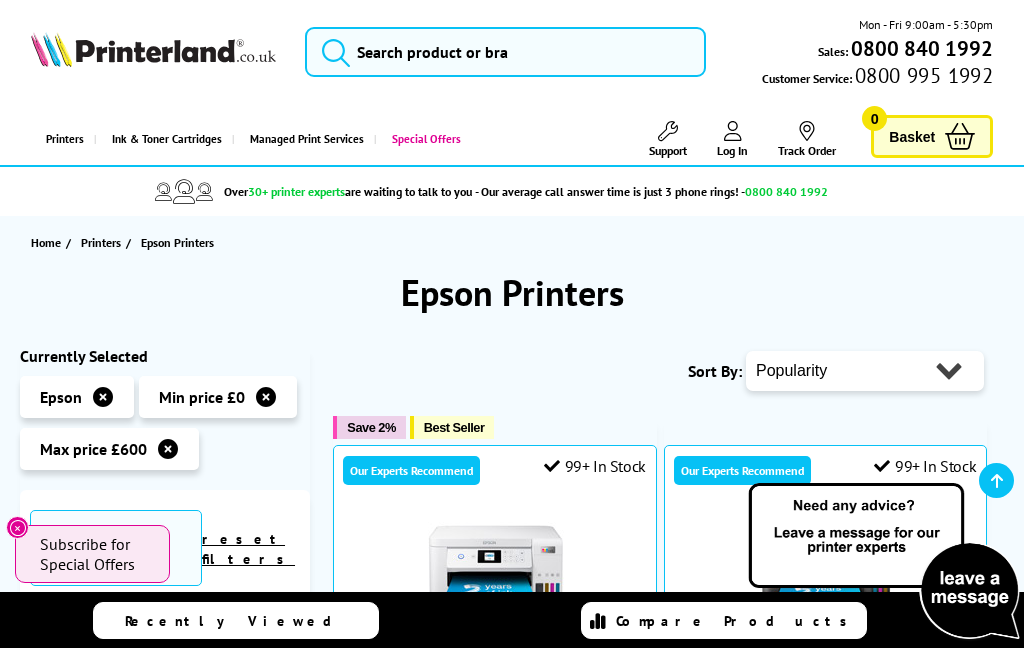 scroll, scrollTop: 524, scrollLeft: 0, axis: vertical 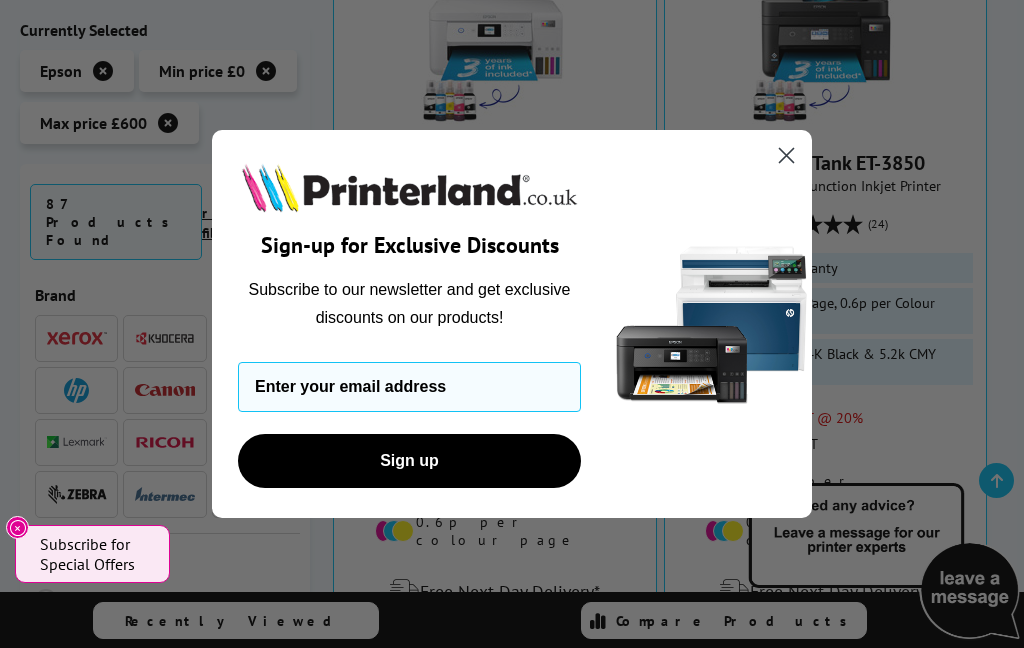 click 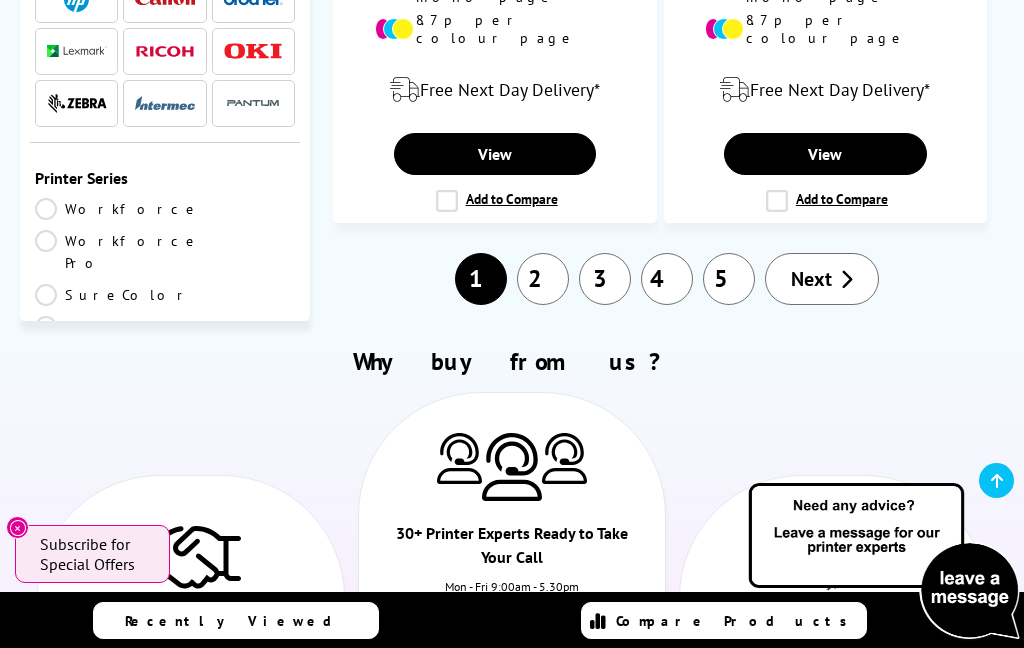 scroll, scrollTop: 5190, scrollLeft: 0, axis: vertical 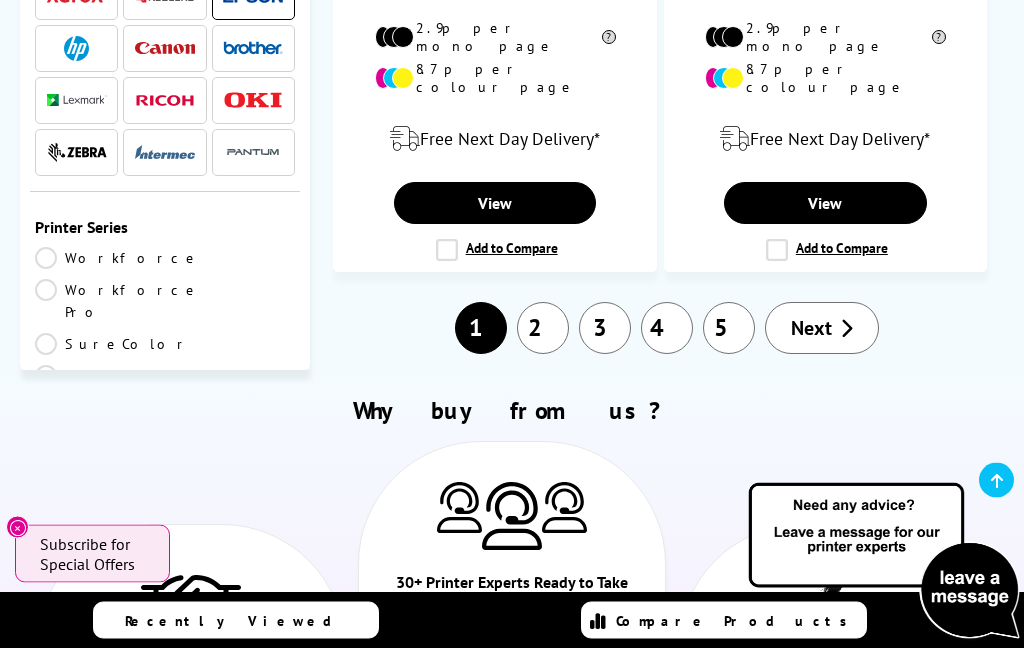 click on "2" at bounding box center [543, 329] 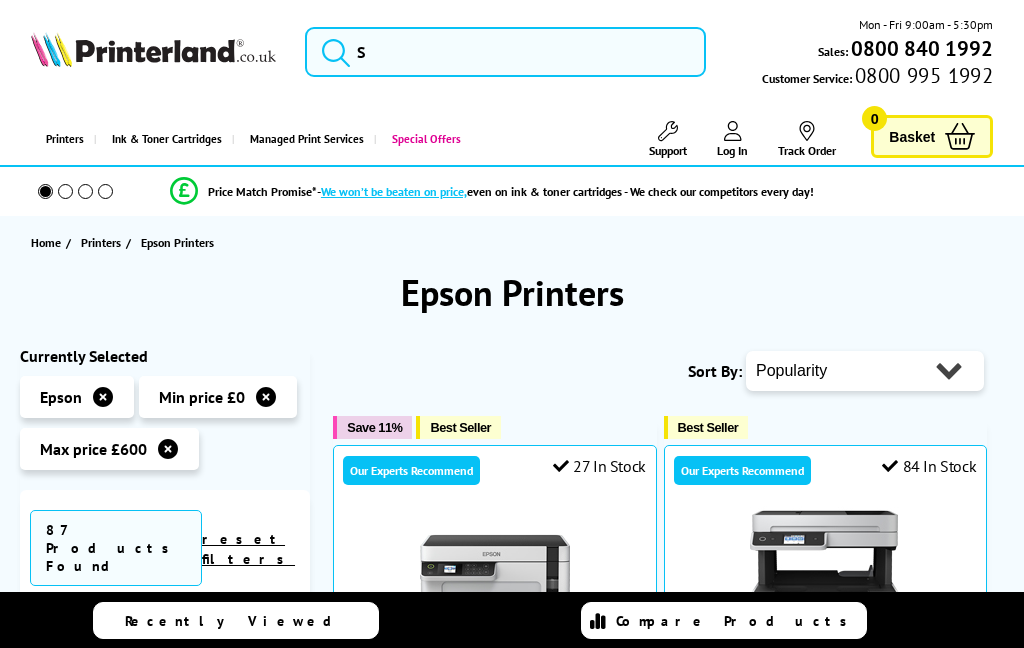scroll, scrollTop: 0, scrollLeft: 0, axis: both 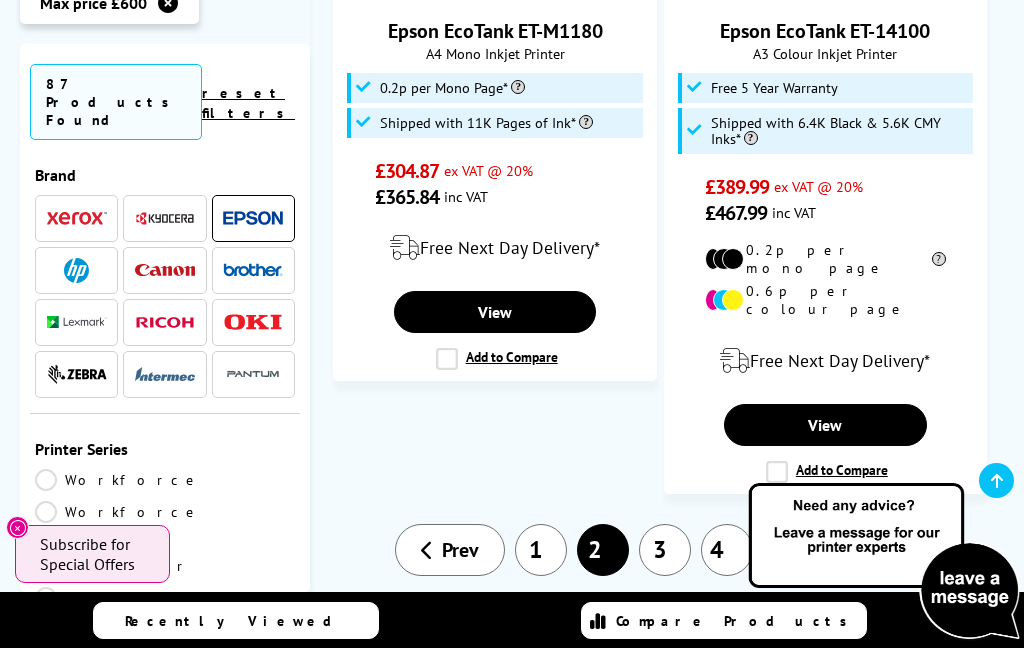 click on "3" at bounding box center (665, 550) 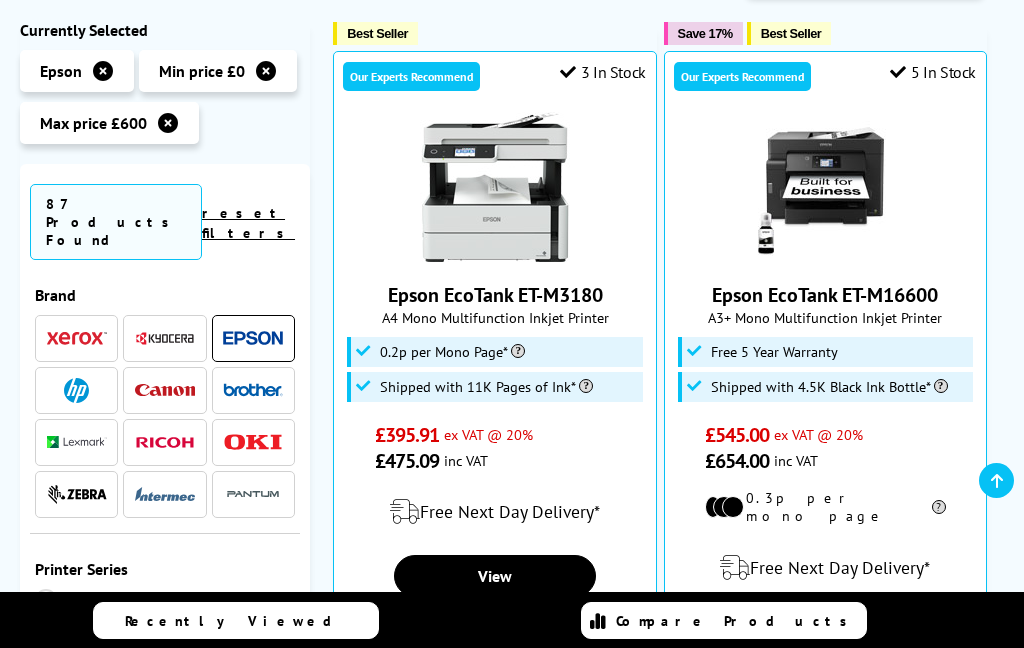 scroll, scrollTop: 0, scrollLeft: 0, axis: both 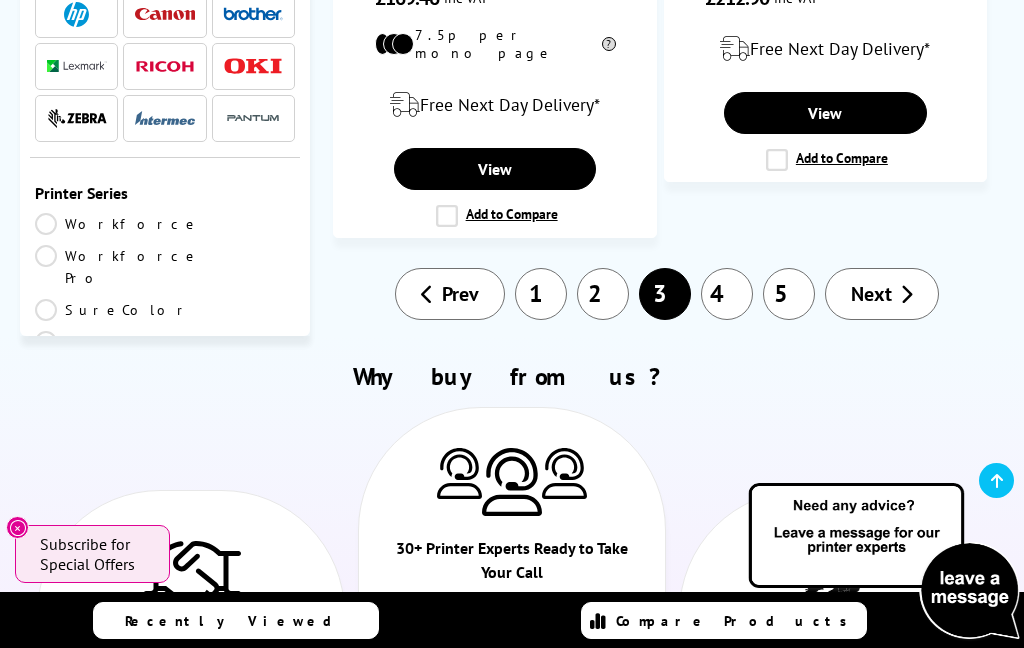 click on "4" at bounding box center [727, 294] 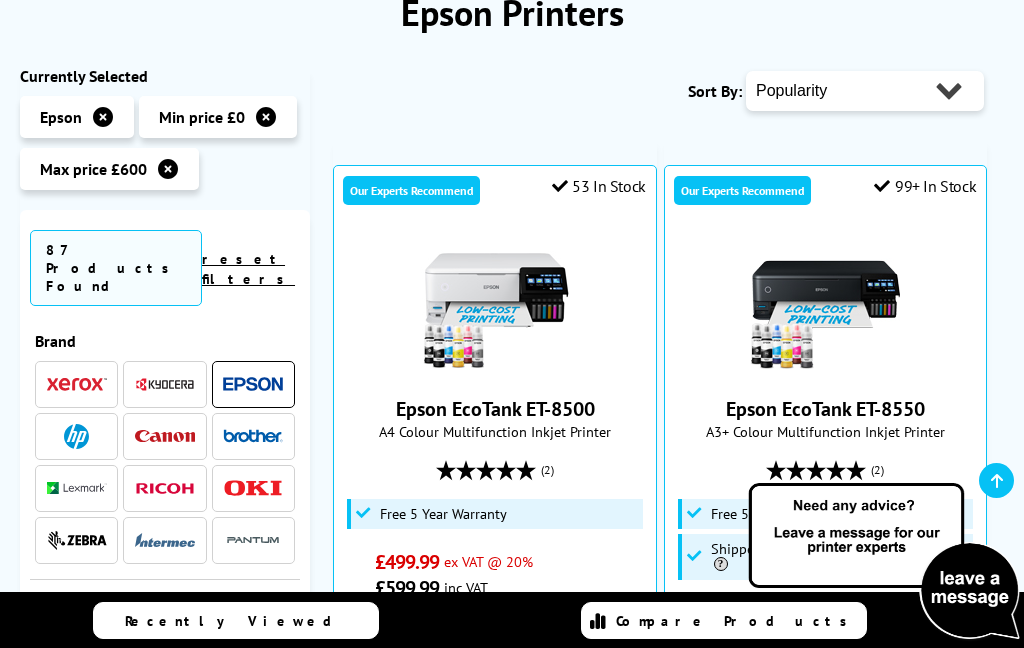 scroll, scrollTop: 280, scrollLeft: 0, axis: vertical 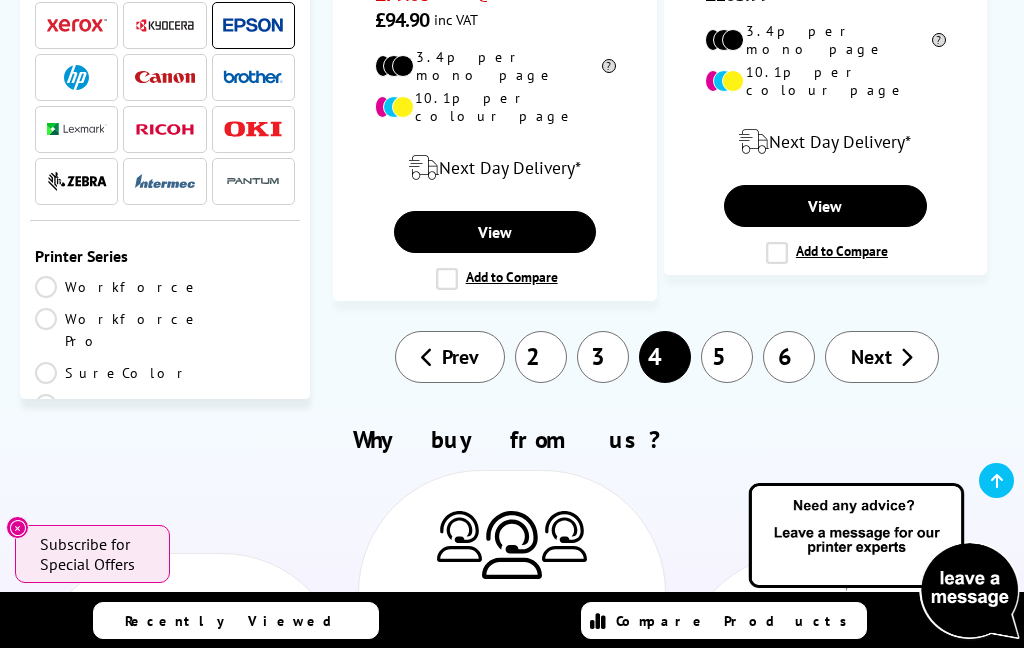 click on "Prev" at bounding box center [450, 357] 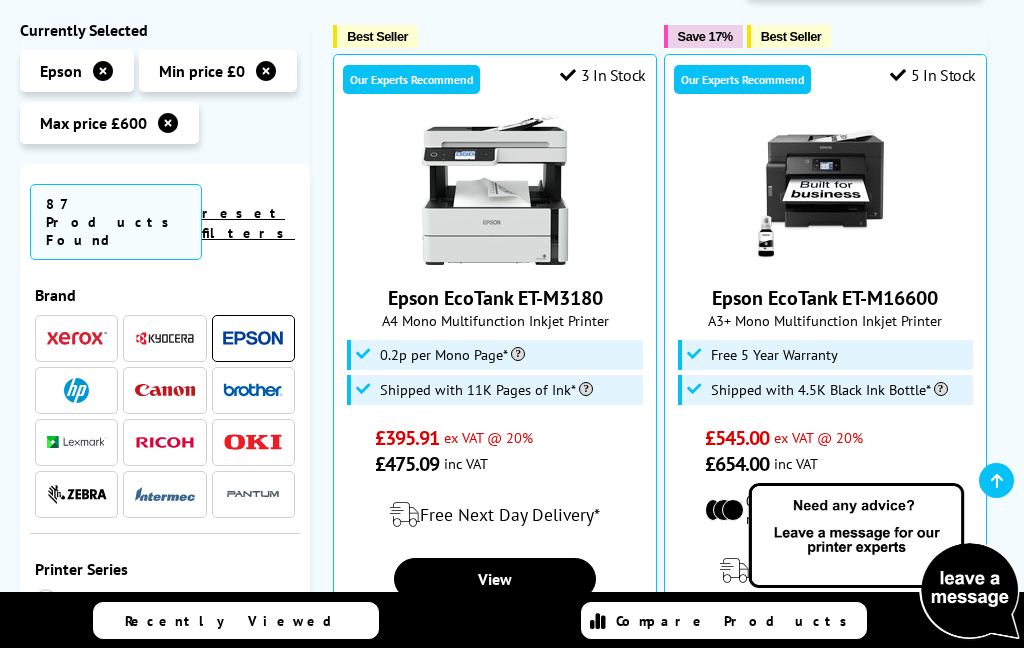 scroll, scrollTop: 0, scrollLeft: 0, axis: both 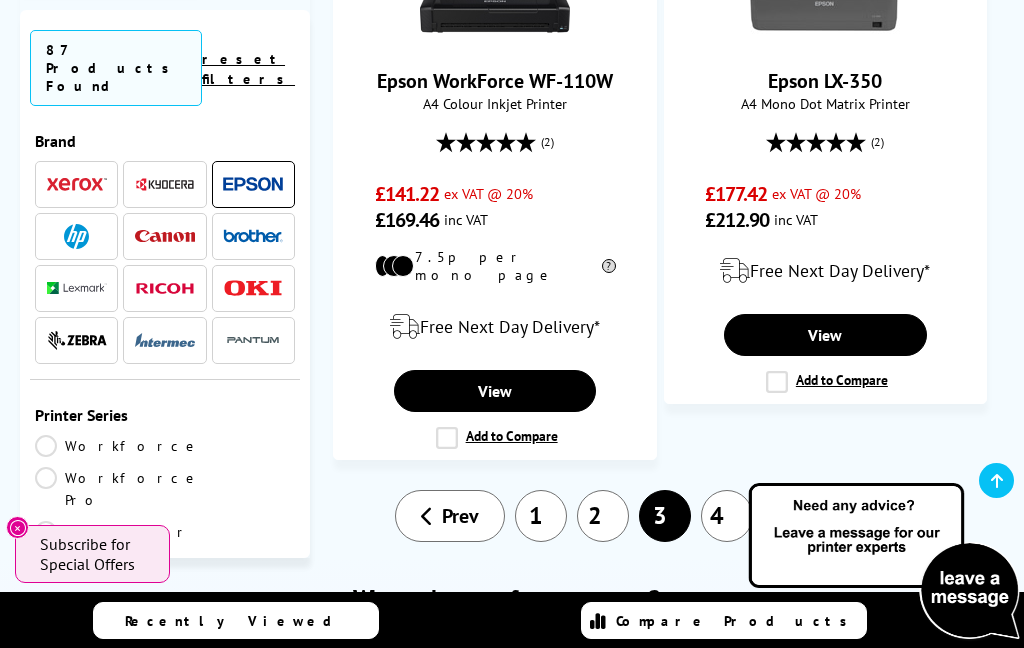 click on "1" at bounding box center (541, 516) 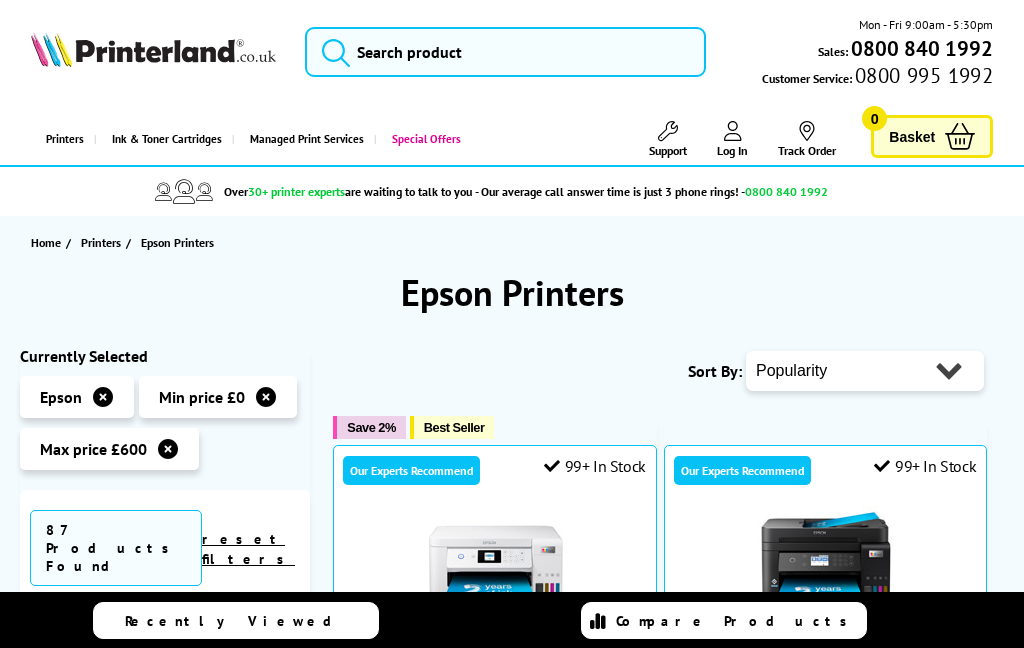 scroll, scrollTop: 153, scrollLeft: 0, axis: vertical 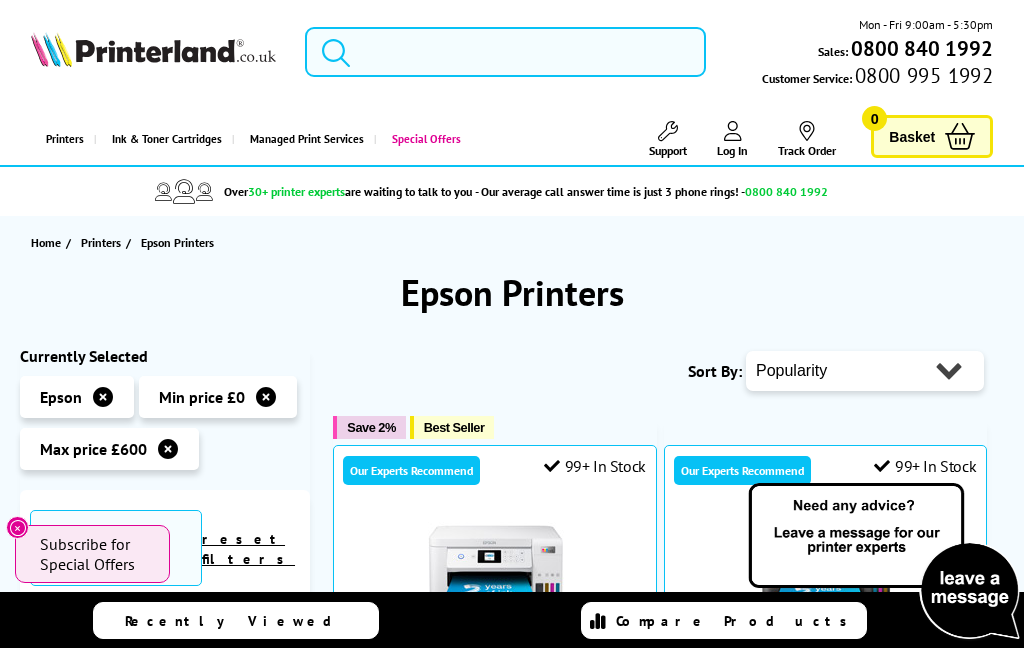 click at bounding box center (505, 52) 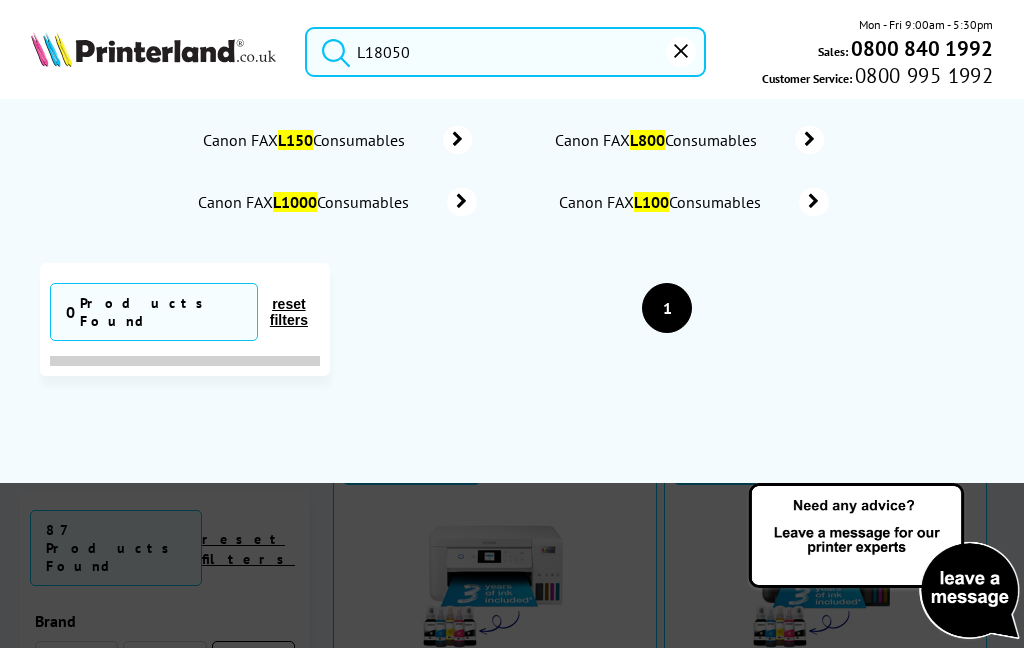click at bounding box center [331, 49] 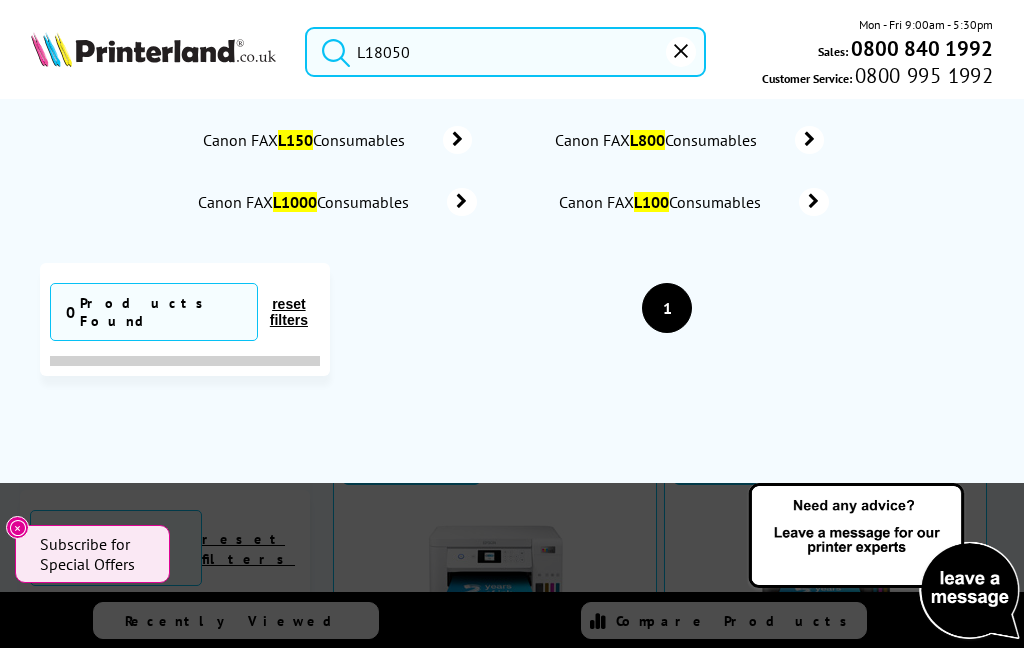 click on "L18050" at bounding box center (505, 52) 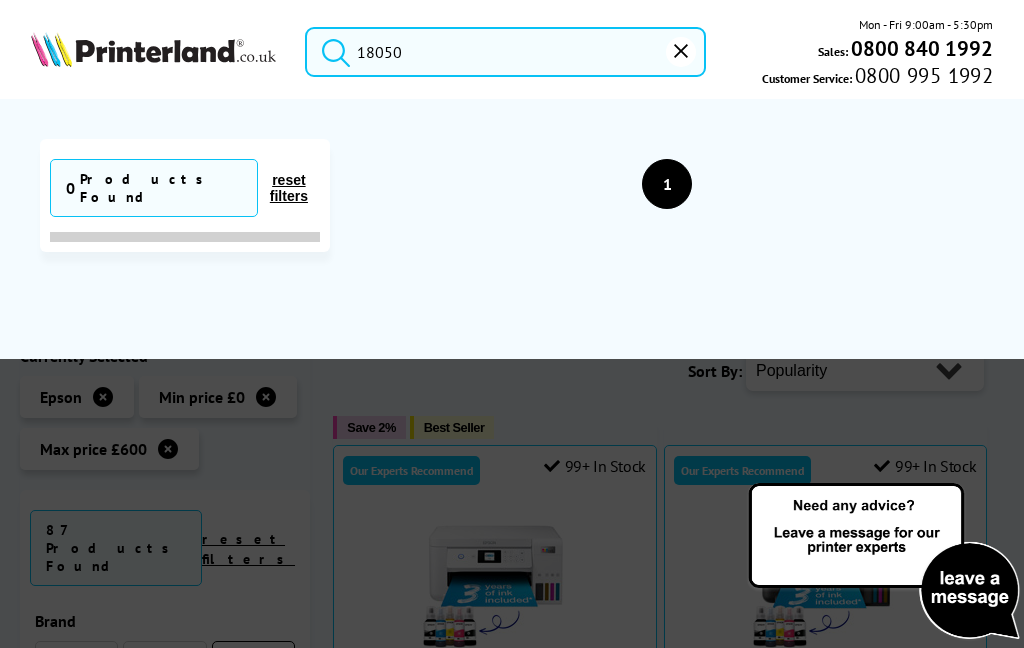 click on "18050" at bounding box center (505, 52) 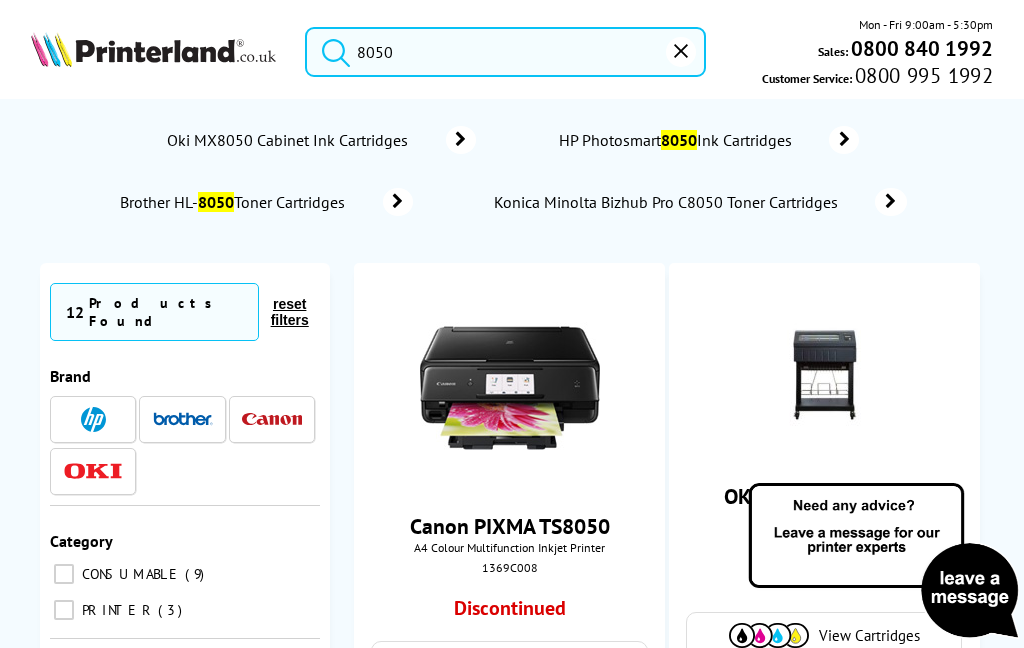 click at bounding box center [331, 49] 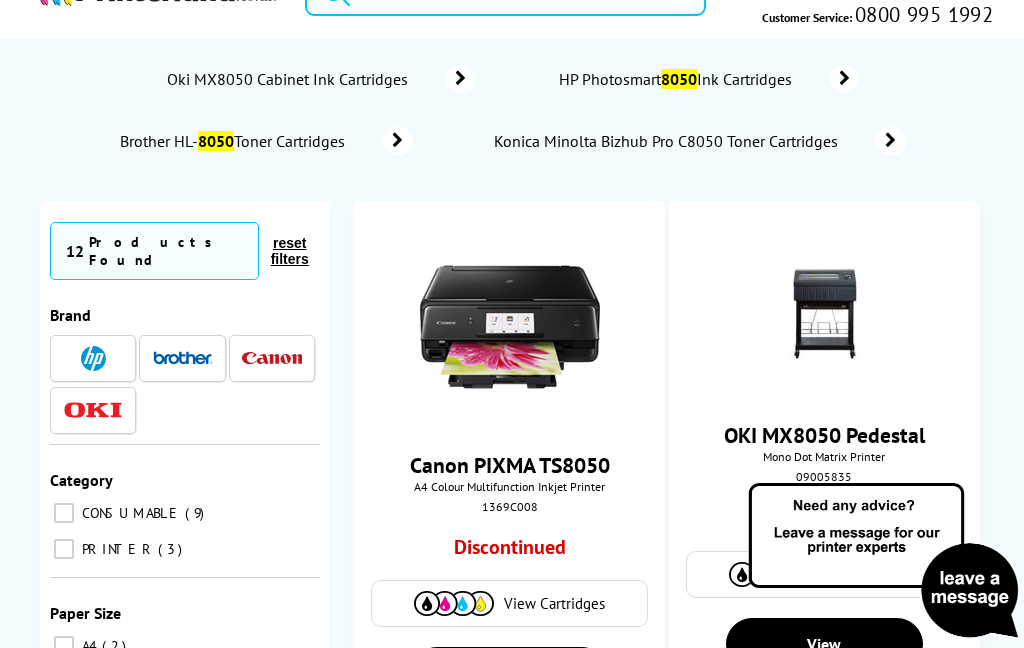 scroll, scrollTop: 0, scrollLeft: 0, axis: both 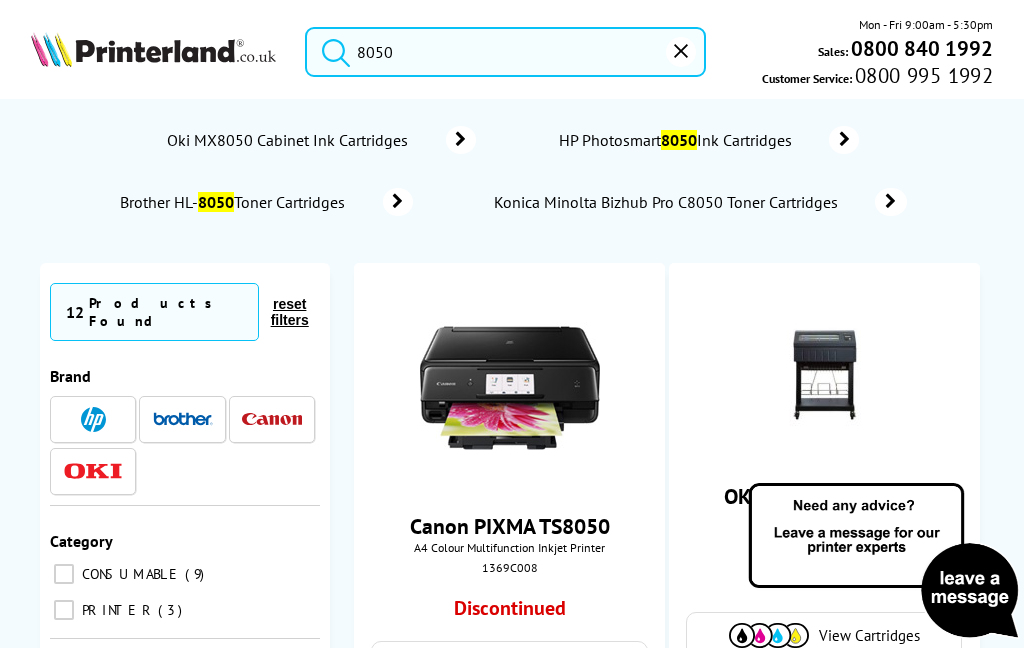 click on "8050" at bounding box center (505, 52) 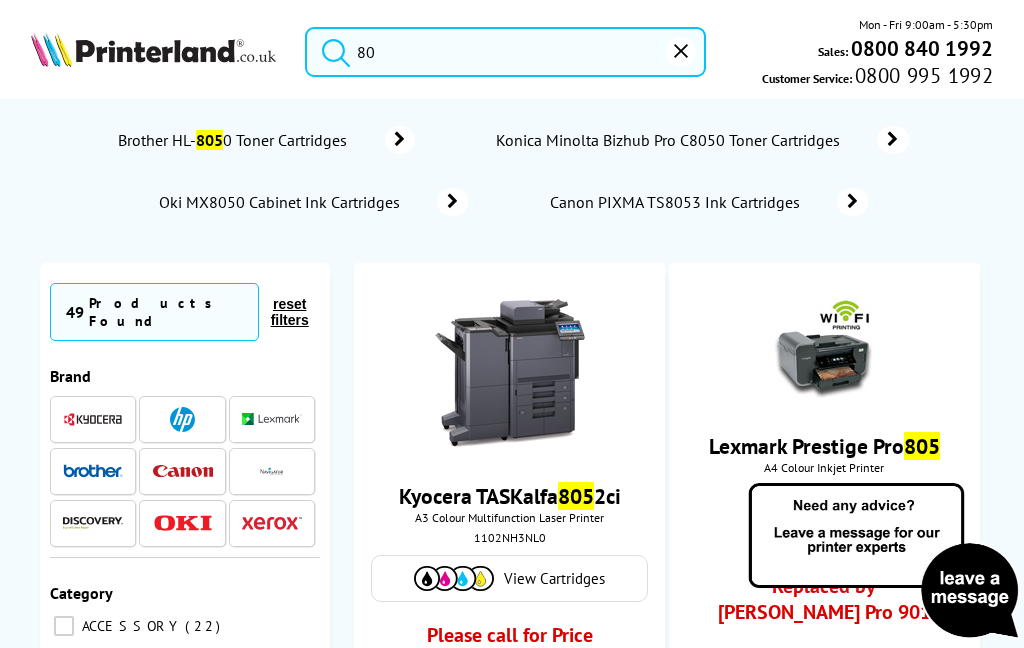 type on "8" 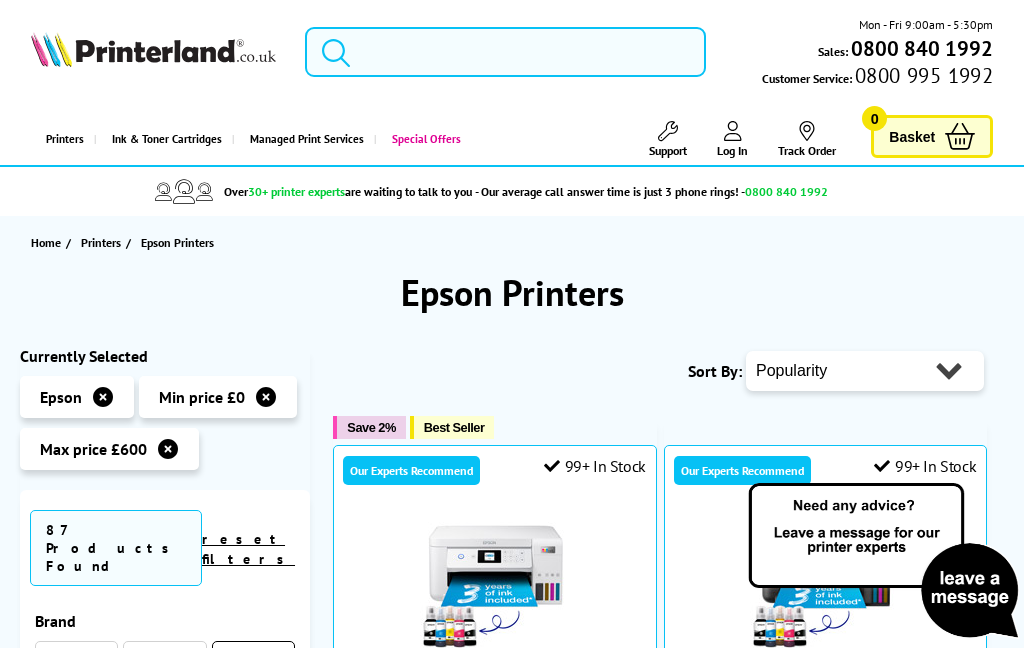 click at bounding box center (331, 49) 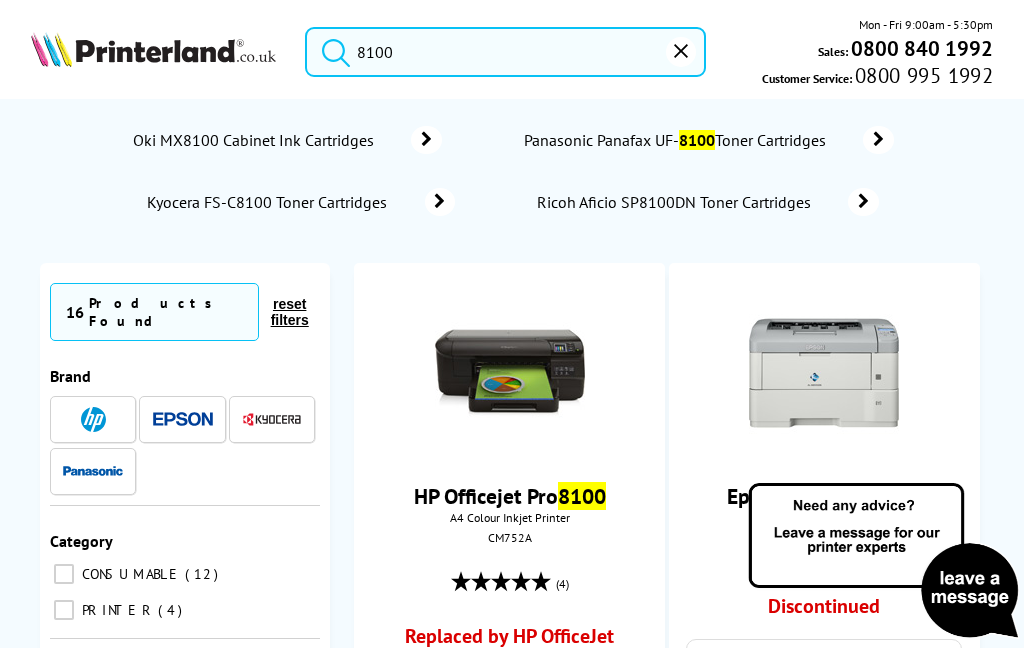 click at bounding box center [331, 49] 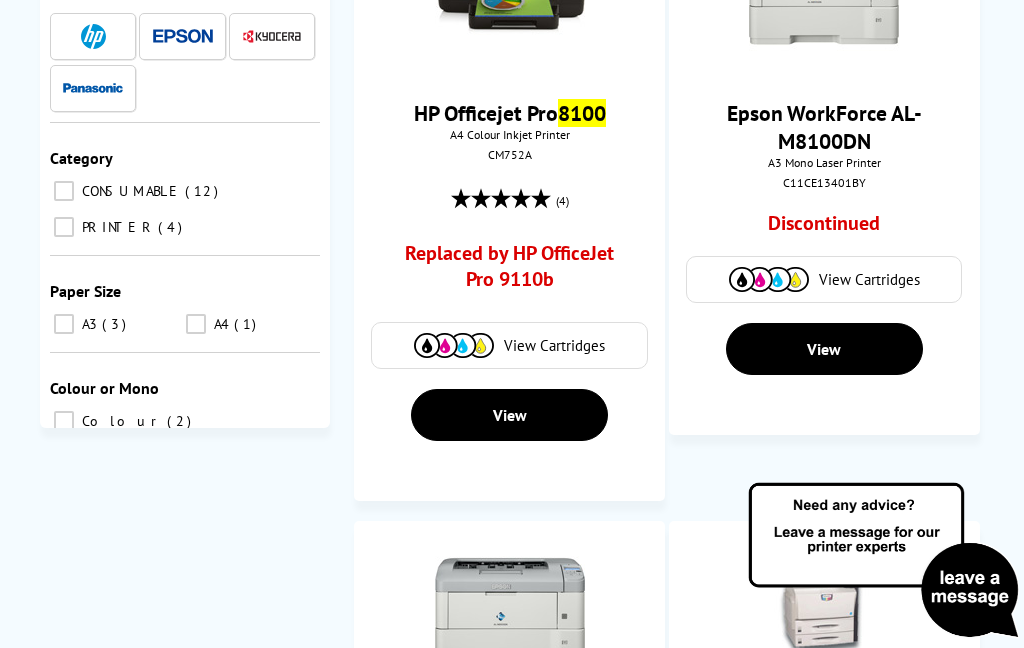 scroll, scrollTop: 0, scrollLeft: 0, axis: both 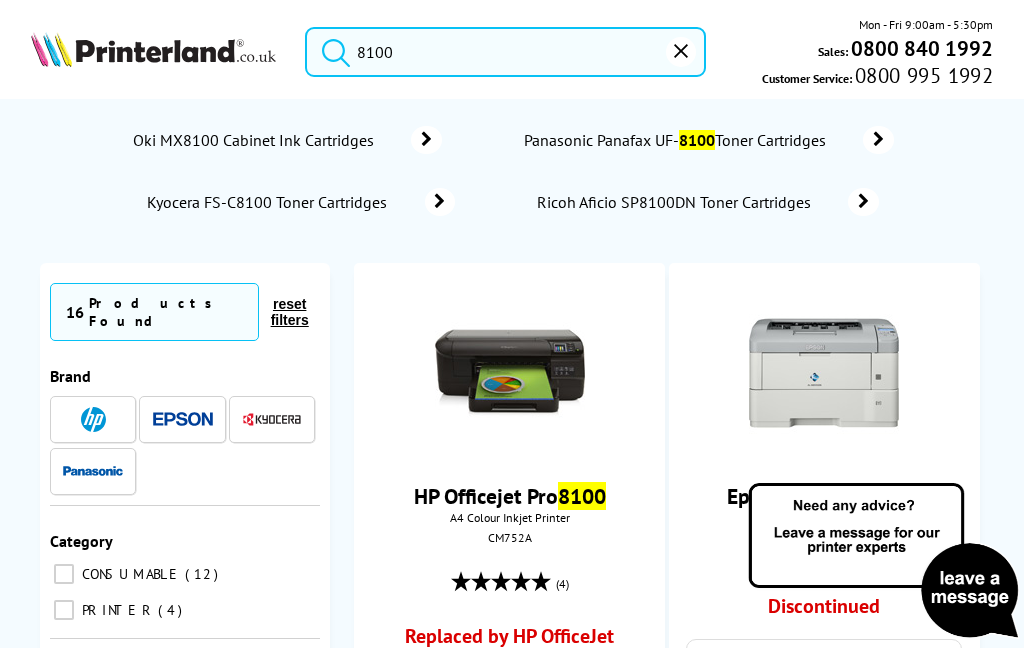 click on "8100" at bounding box center (505, 52) 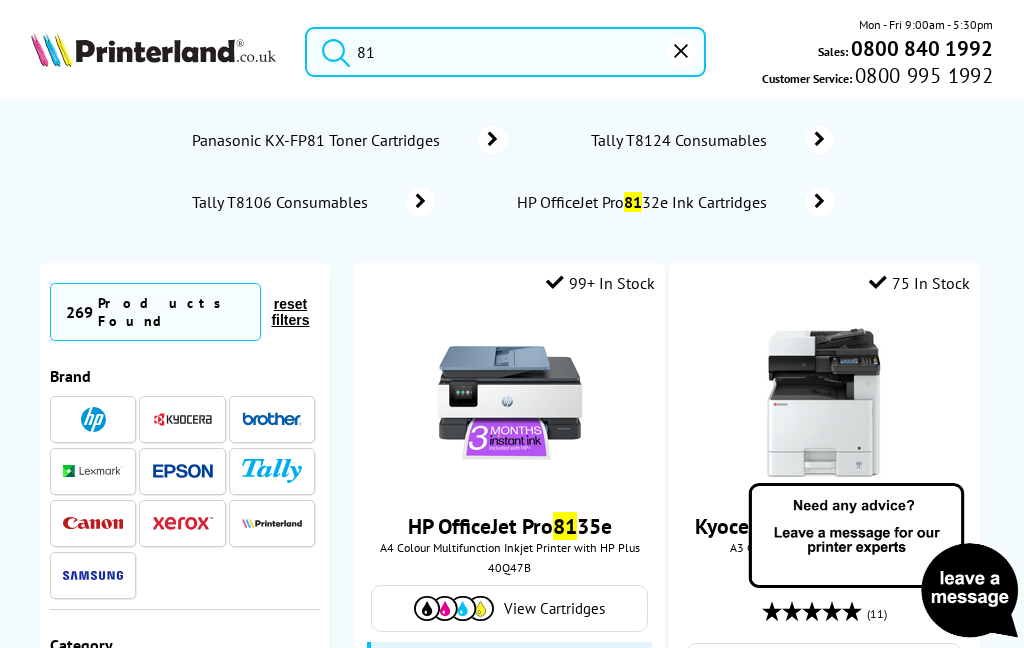 type on "8" 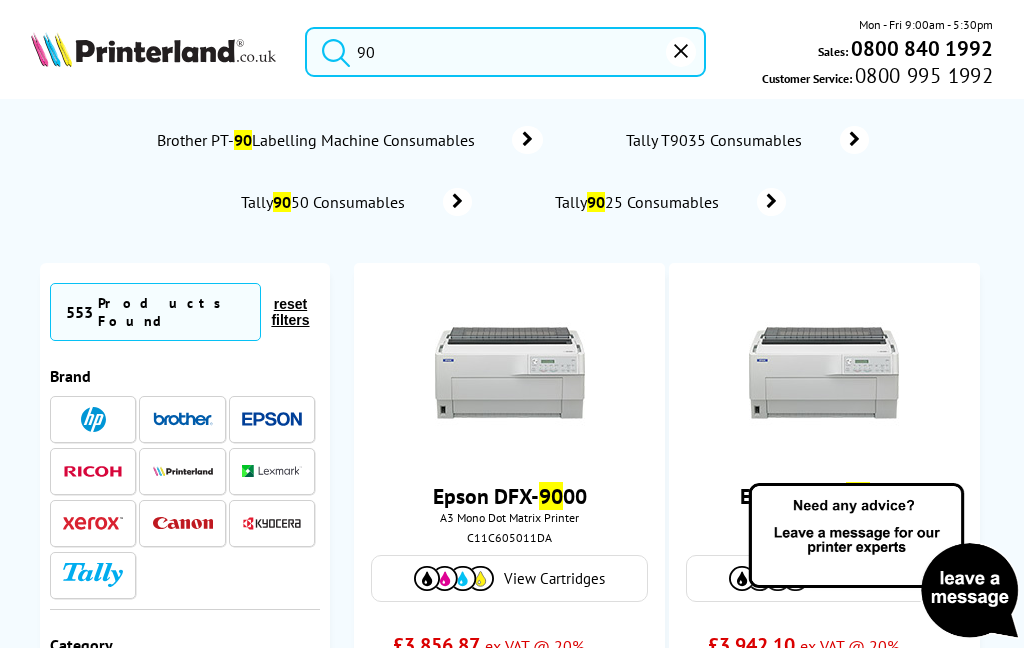 type on "9" 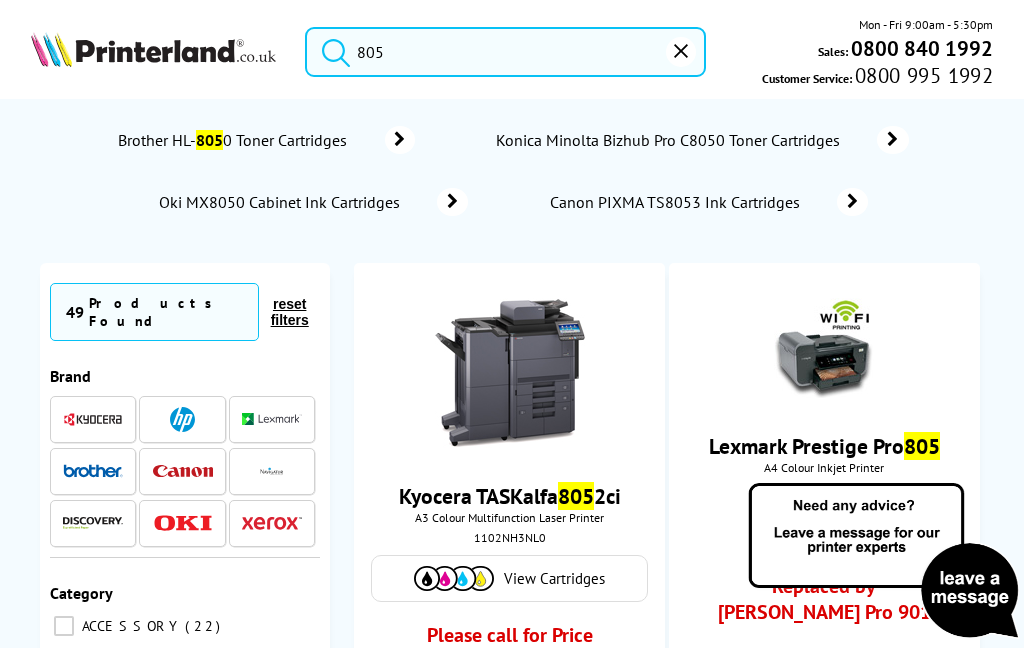 type on "805" 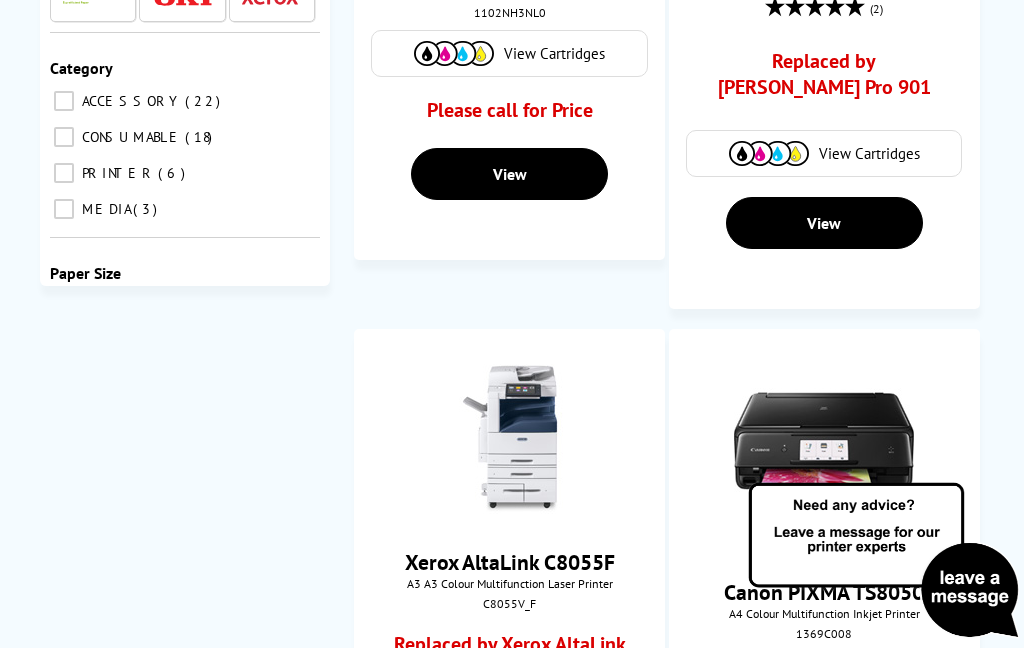 scroll, scrollTop: 0, scrollLeft: 0, axis: both 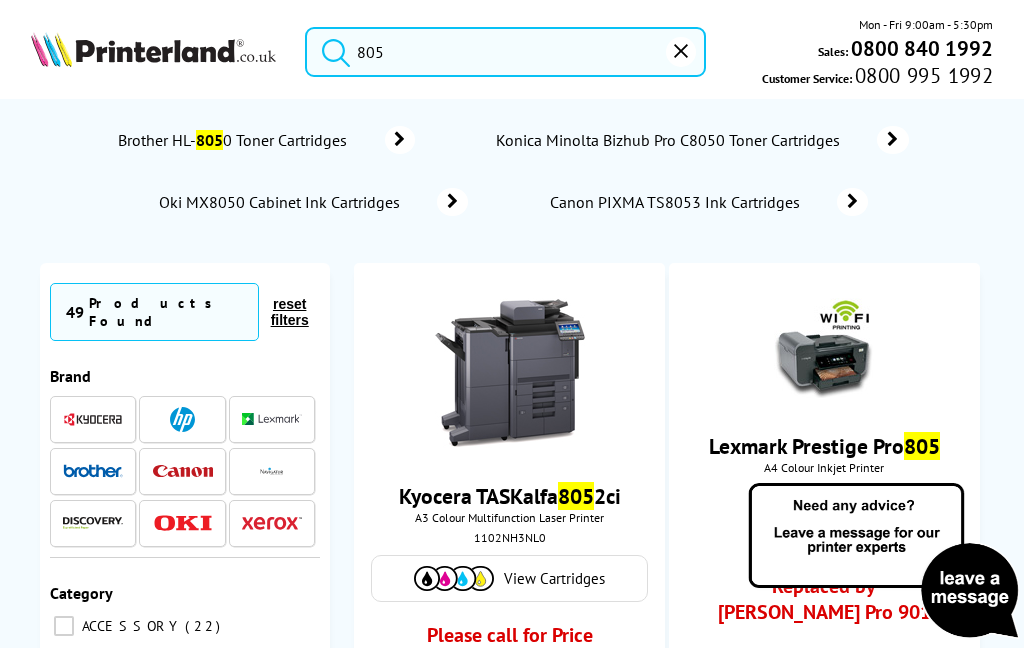 click on "805" at bounding box center (505, 52) 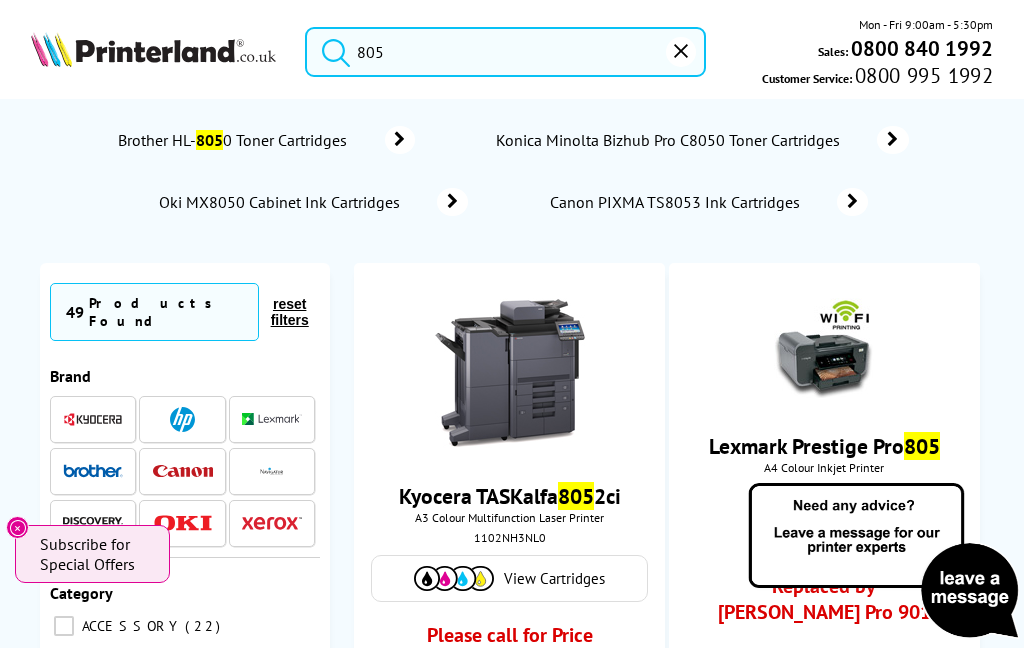 click at bounding box center [681, 52] 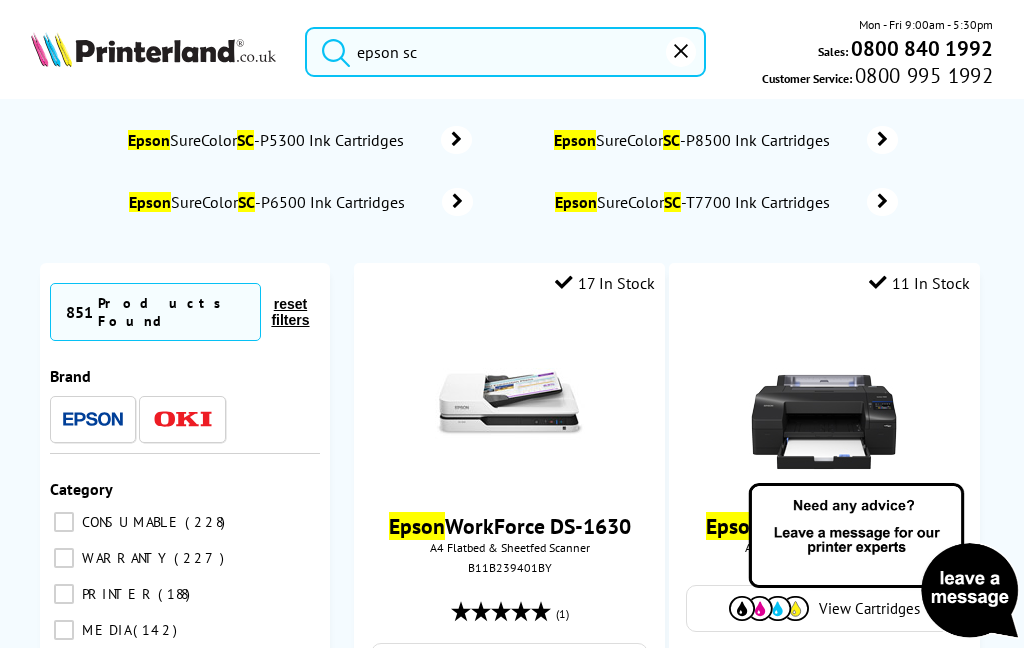 type on "epson sc" 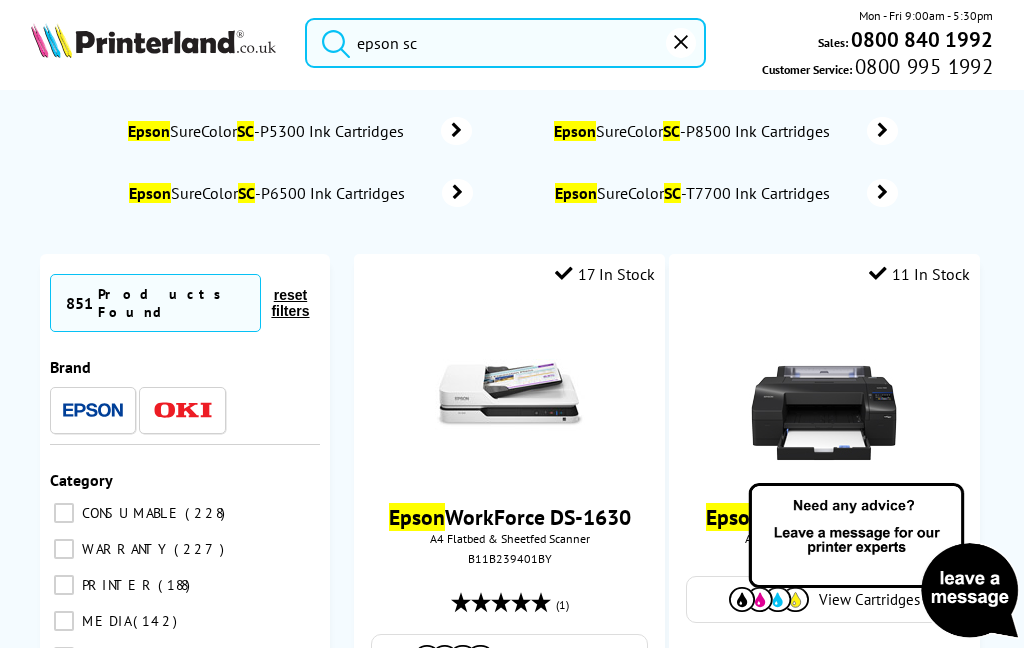 scroll, scrollTop: 0, scrollLeft: 0, axis: both 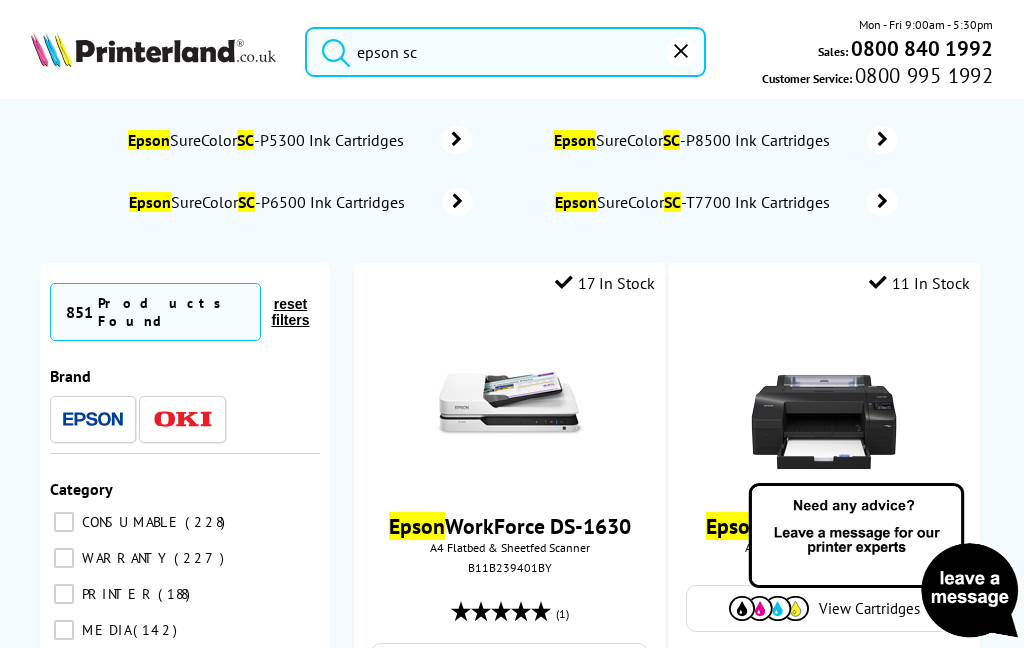click on "epson sc" at bounding box center [505, 52] 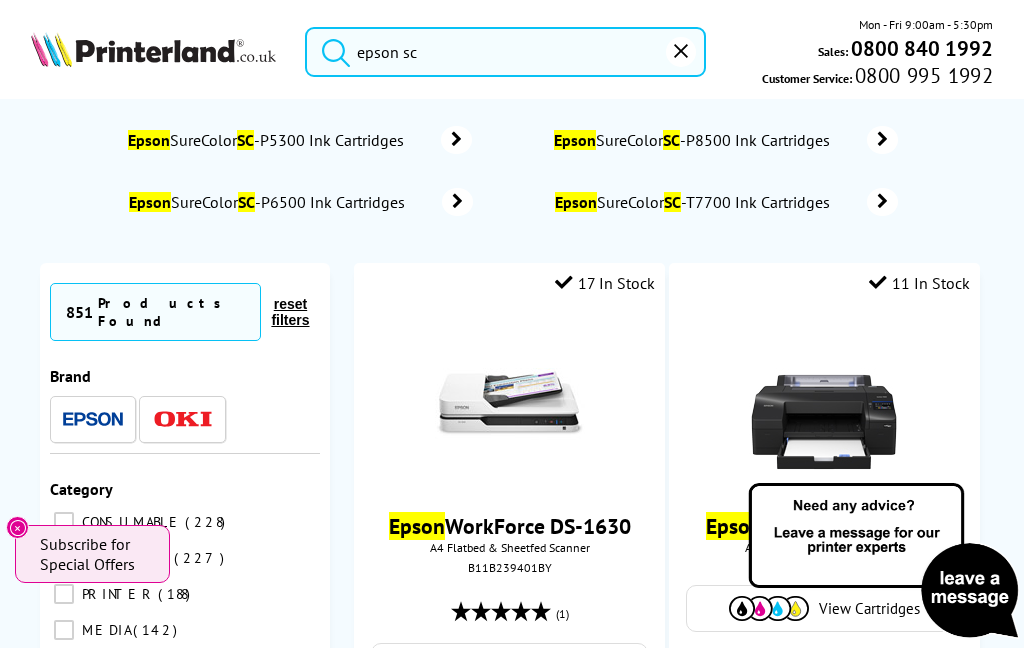 click at bounding box center (331, 49) 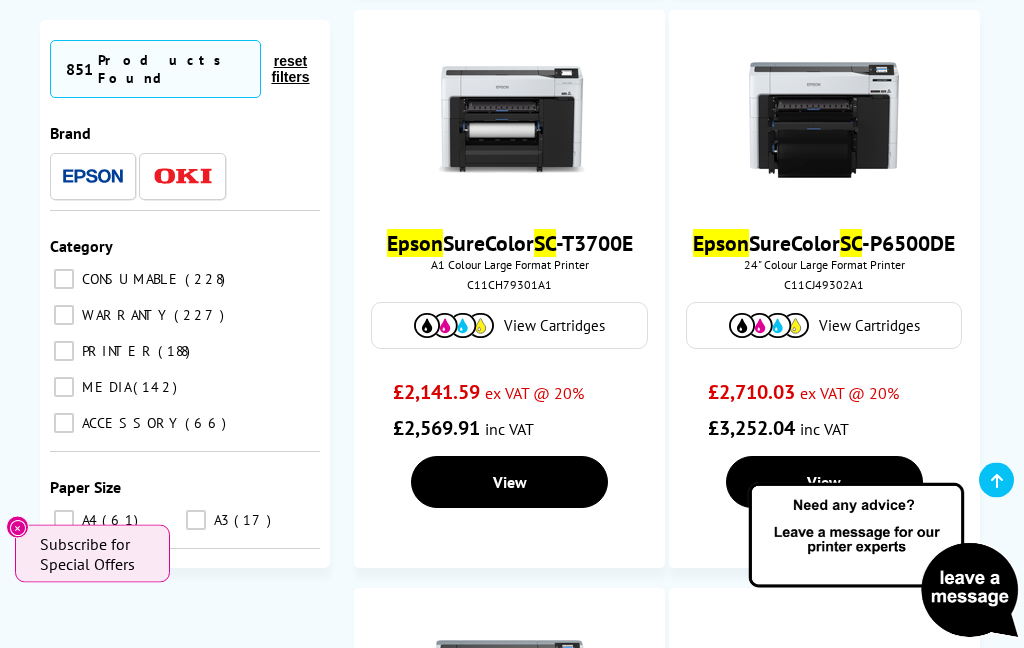 scroll, scrollTop: 3706, scrollLeft: 0, axis: vertical 